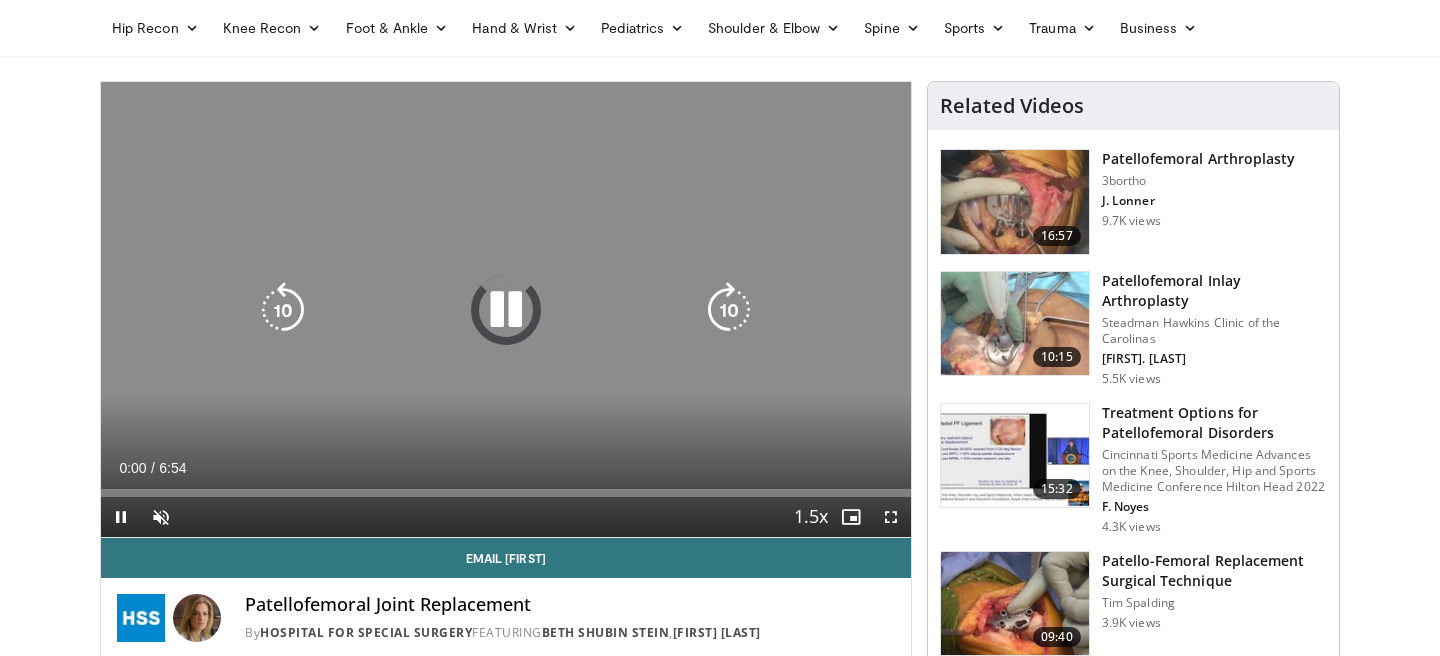 scroll, scrollTop: 74, scrollLeft: 0, axis: vertical 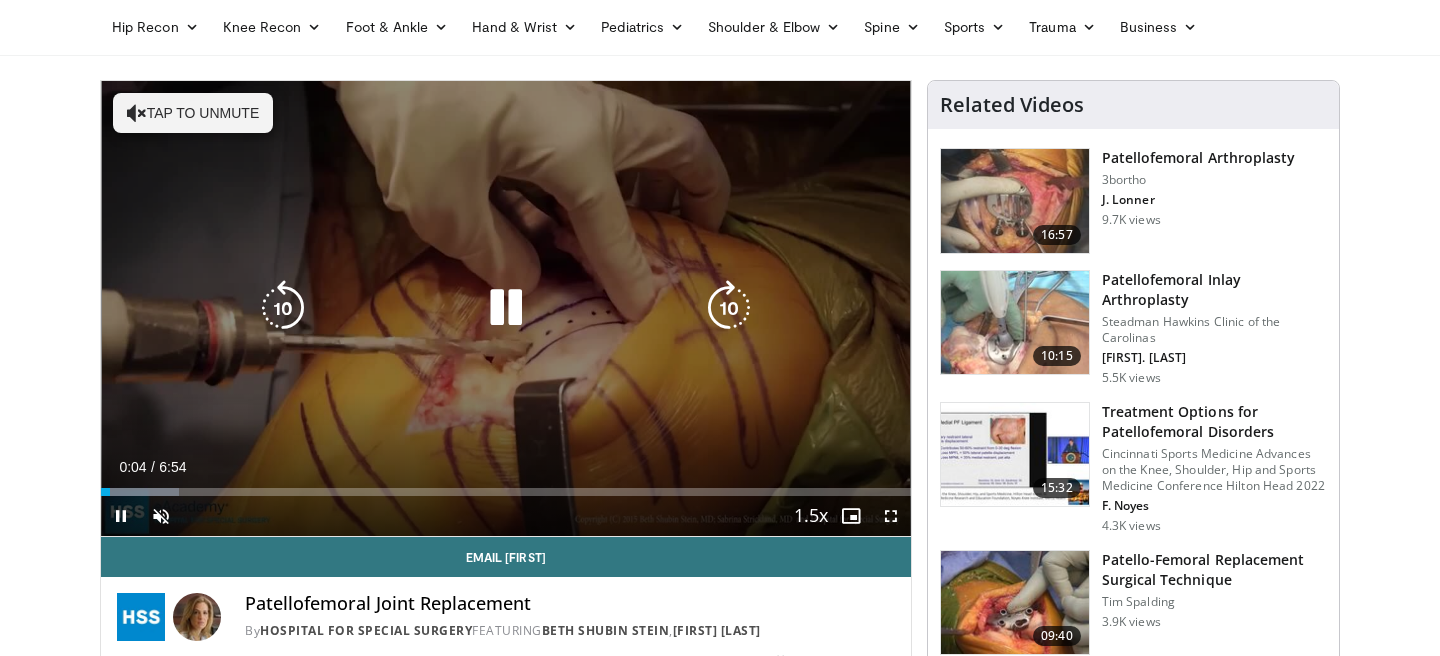click on "Tap to unmute" at bounding box center [193, 113] 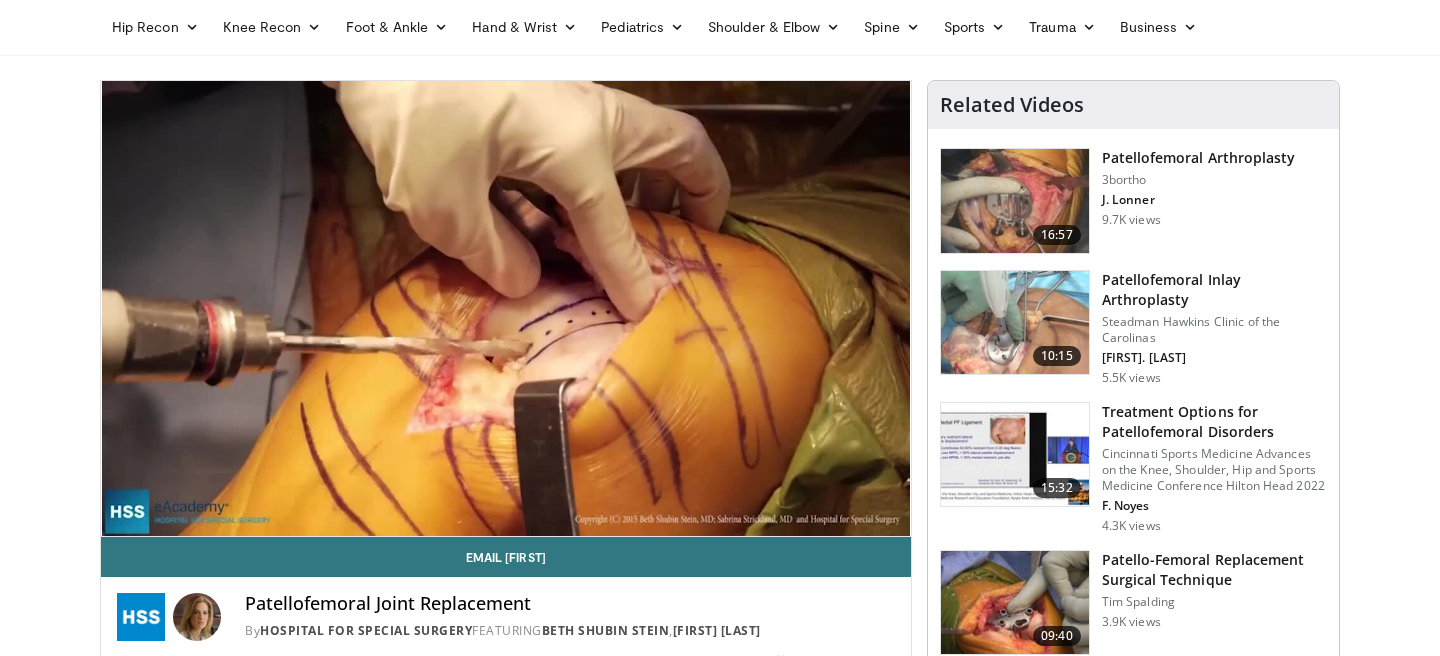 click on "10 seconds
Tap to unmute" at bounding box center (506, 308) 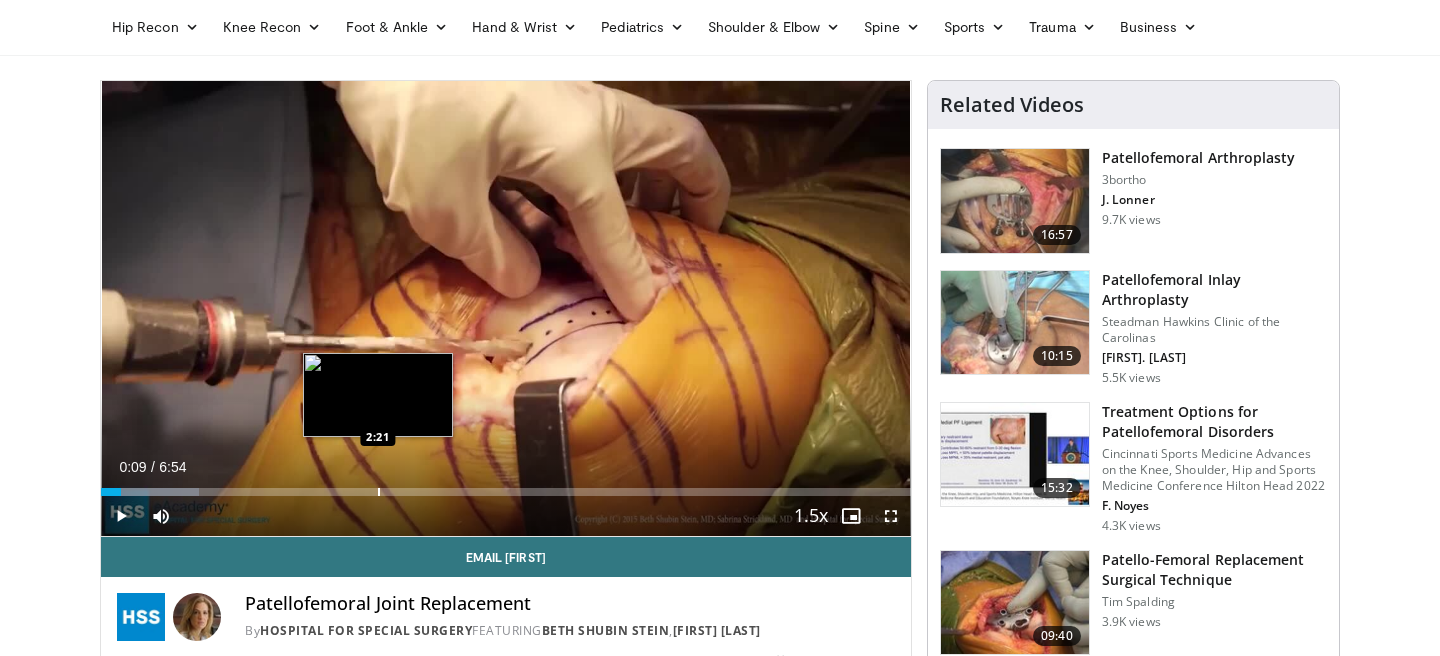 click at bounding box center (379, 492) 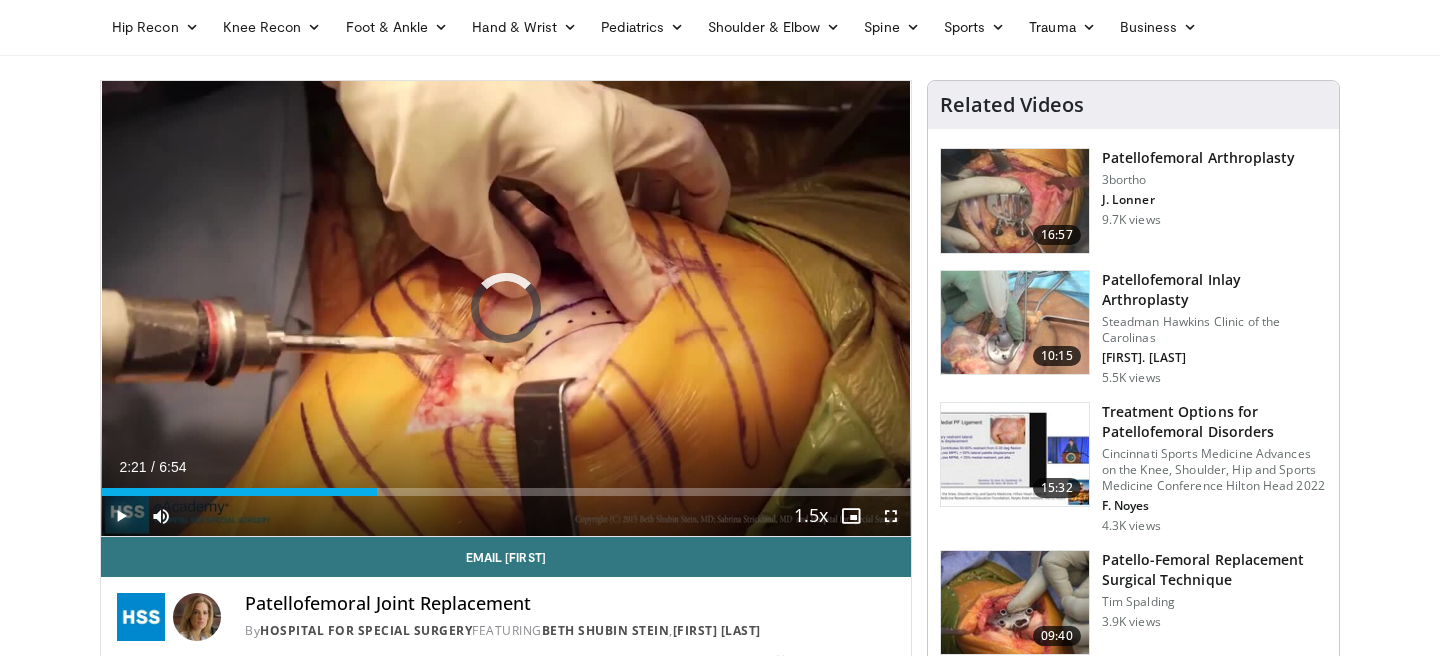 click at bounding box center (121, 516) 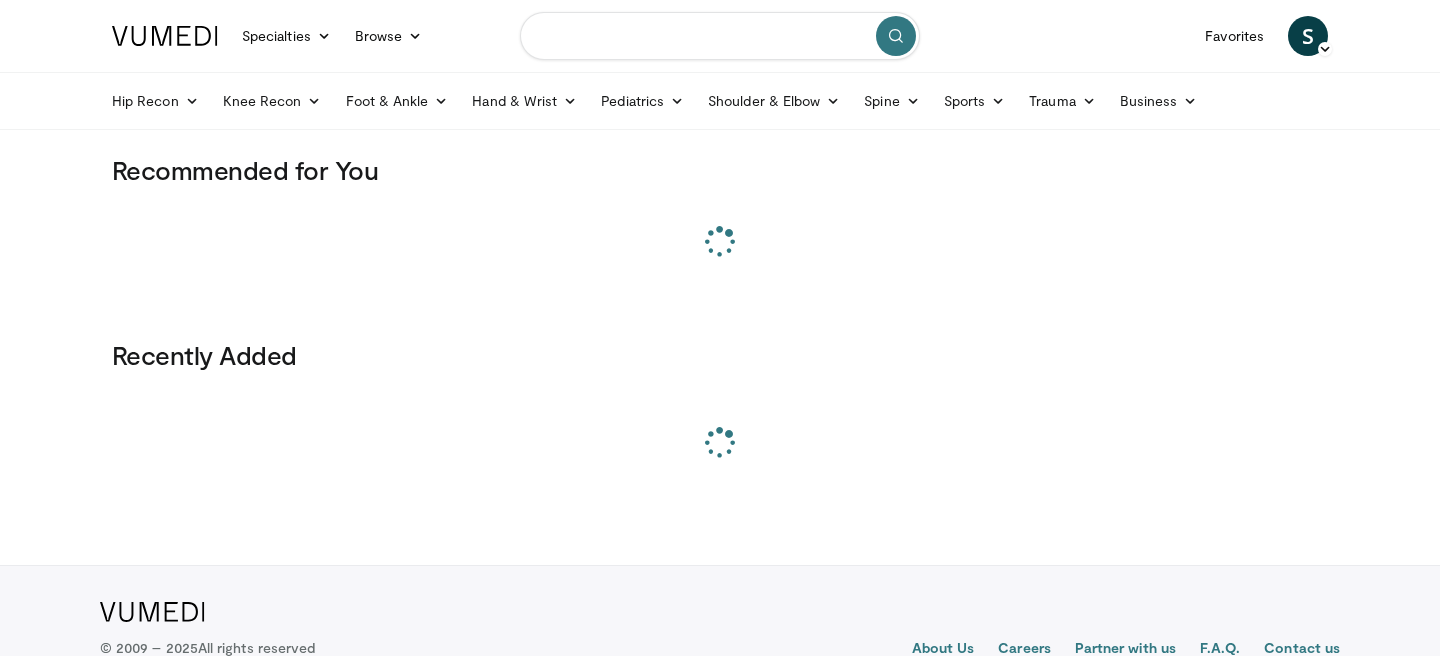 scroll, scrollTop: 0, scrollLeft: 0, axis: both 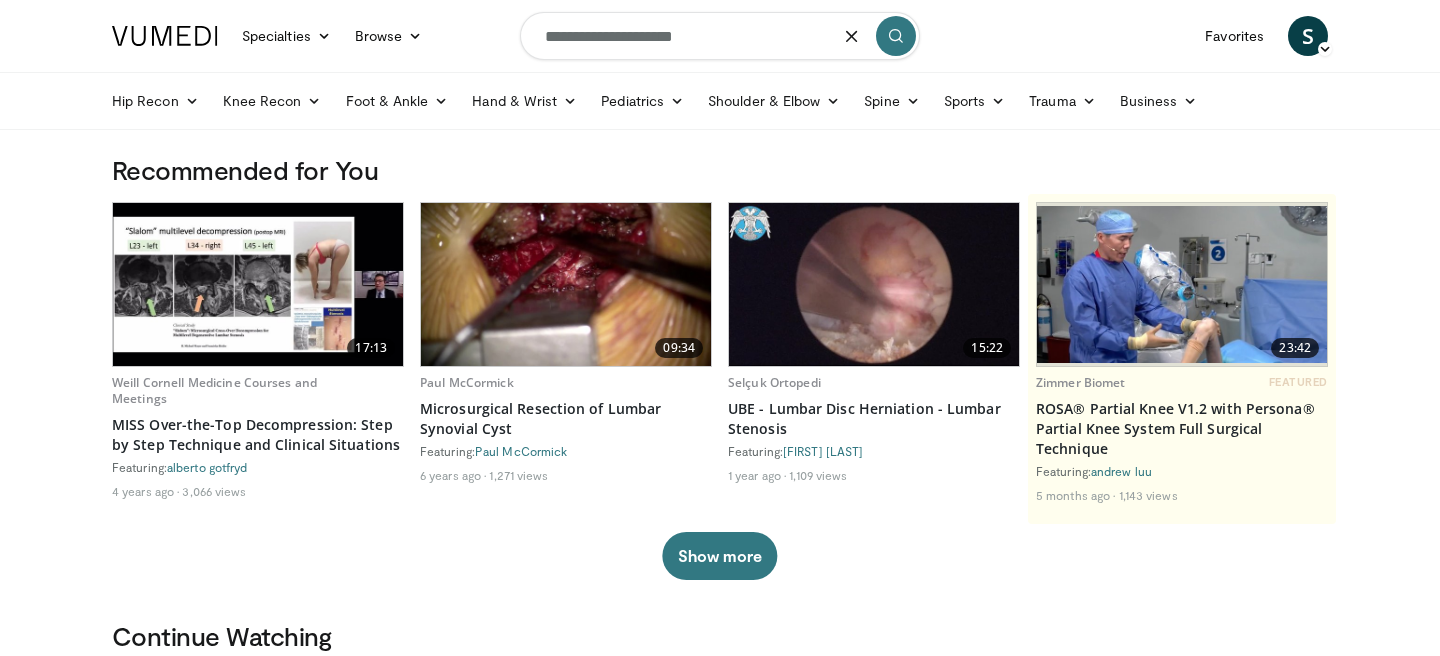type on "**********" 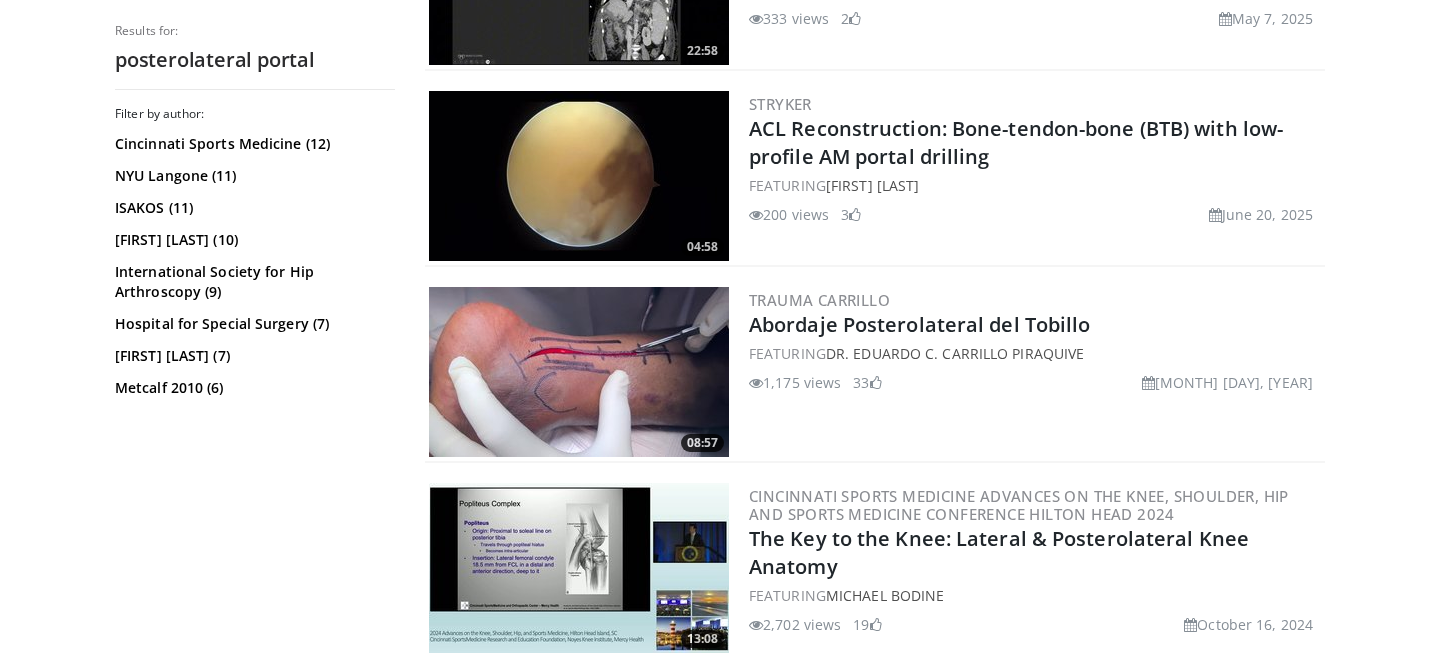 scroll, scrollTop: 0, scrollLeft: 0, axis: both 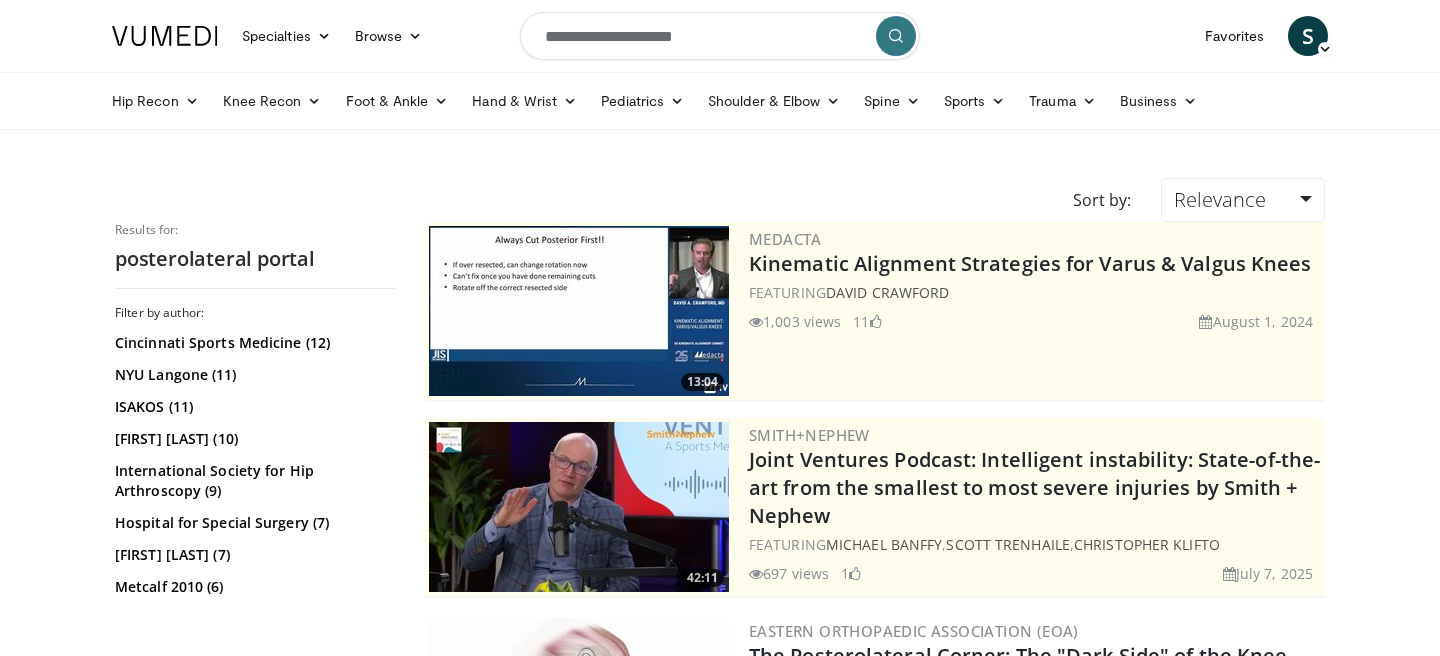 click on "**********" at bounding box center [720, 36] 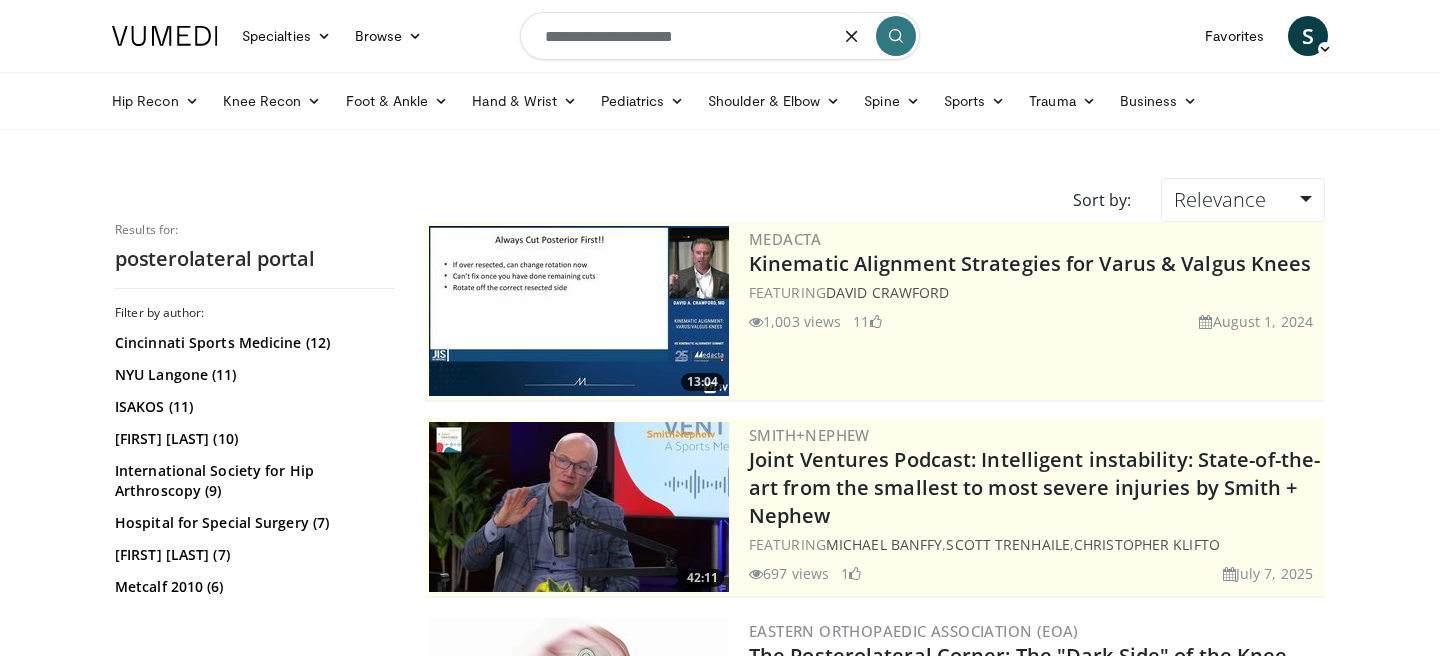 click on "**********" at bounding box center [720, 36] 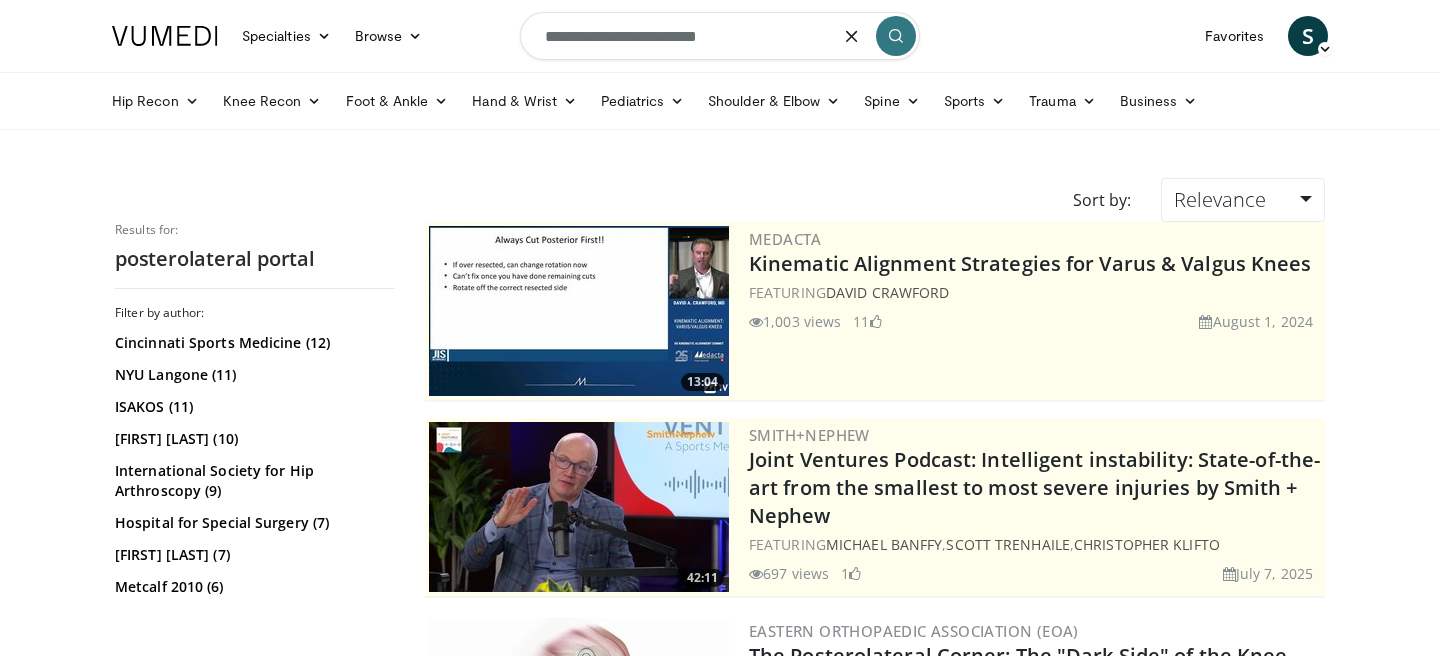 type on "**********" 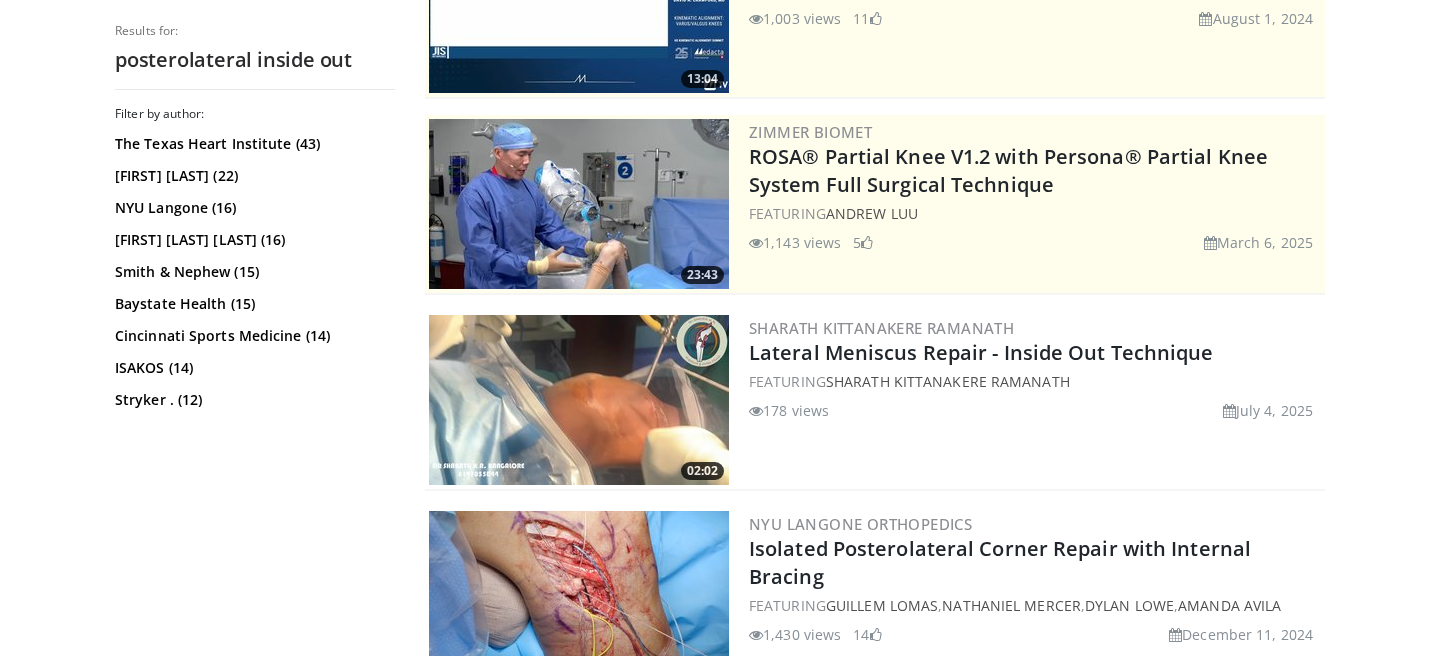 scroll, scrollTop: 308, scrollLeft: 0, axis: vertical 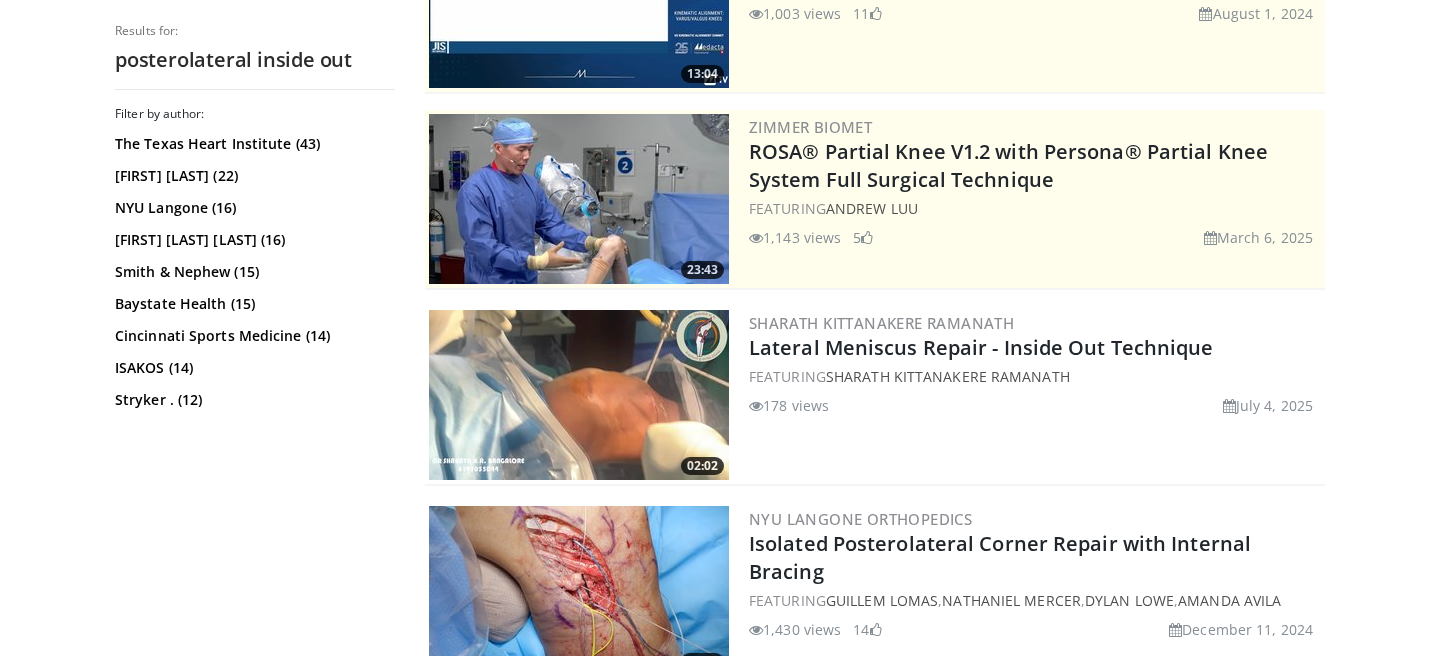 click at bounding box center (579, 395) 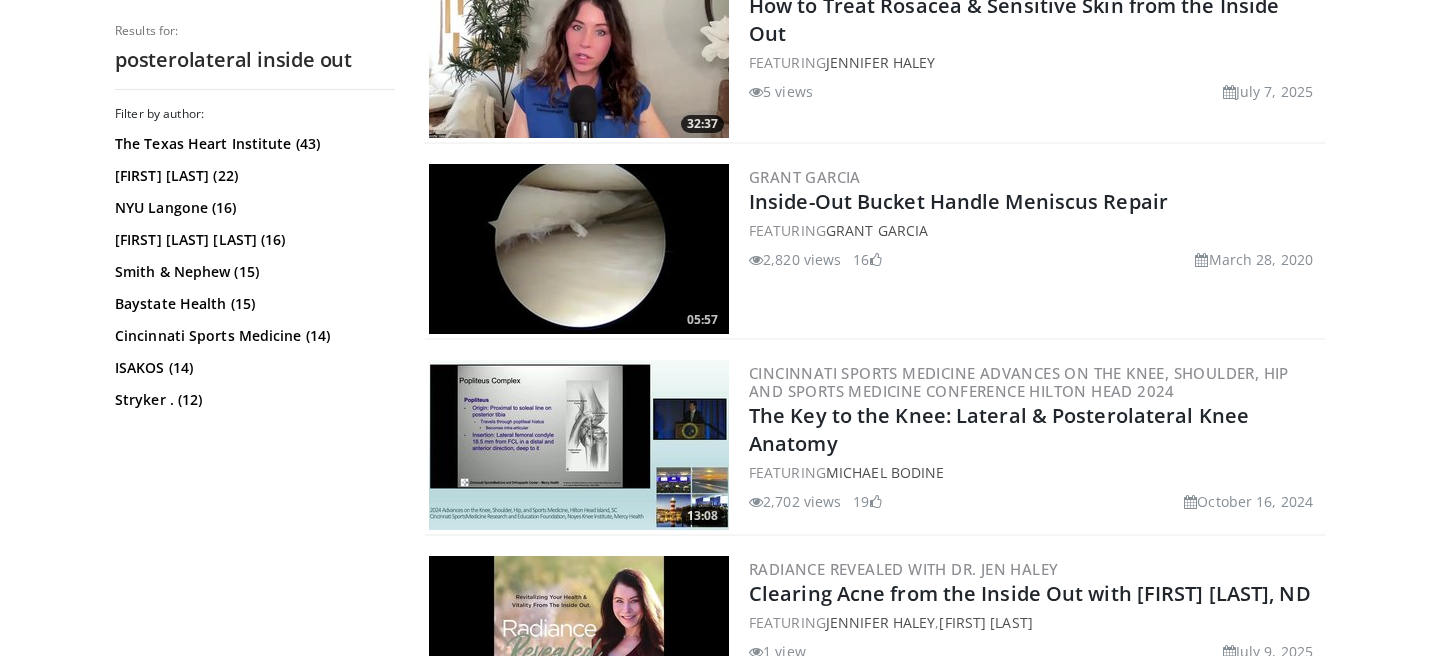 scroll, scrollTop: 1240, scrollLeft: 0, axis: vertical 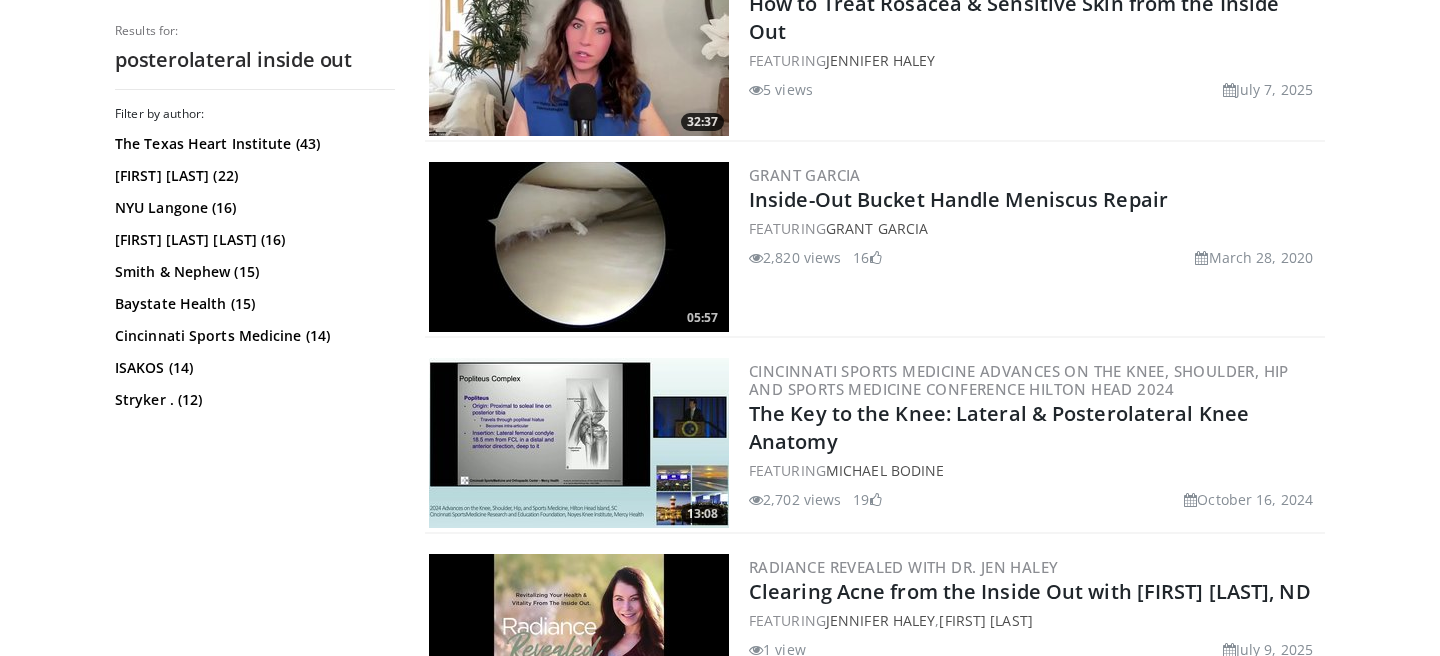 click at bounding box center [579, 247] 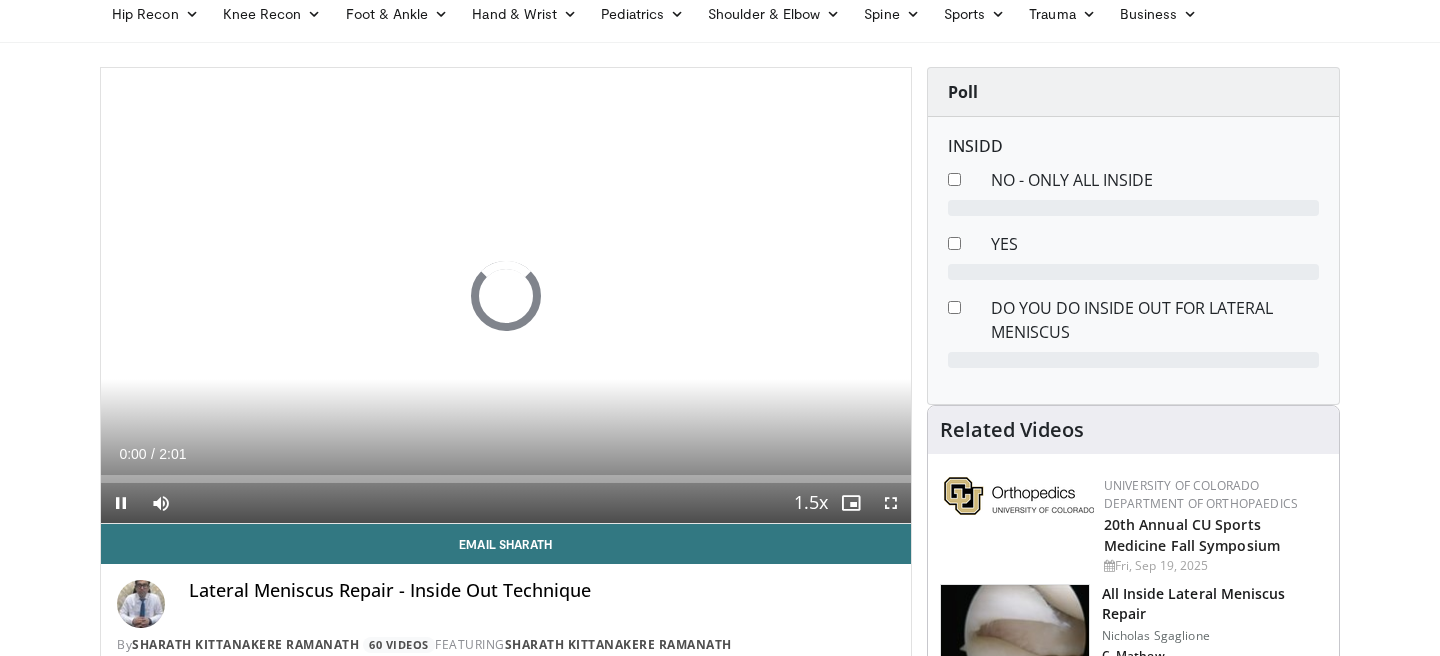scroll, scrollTop: 89, scrollLeft: 0, axis: vertical 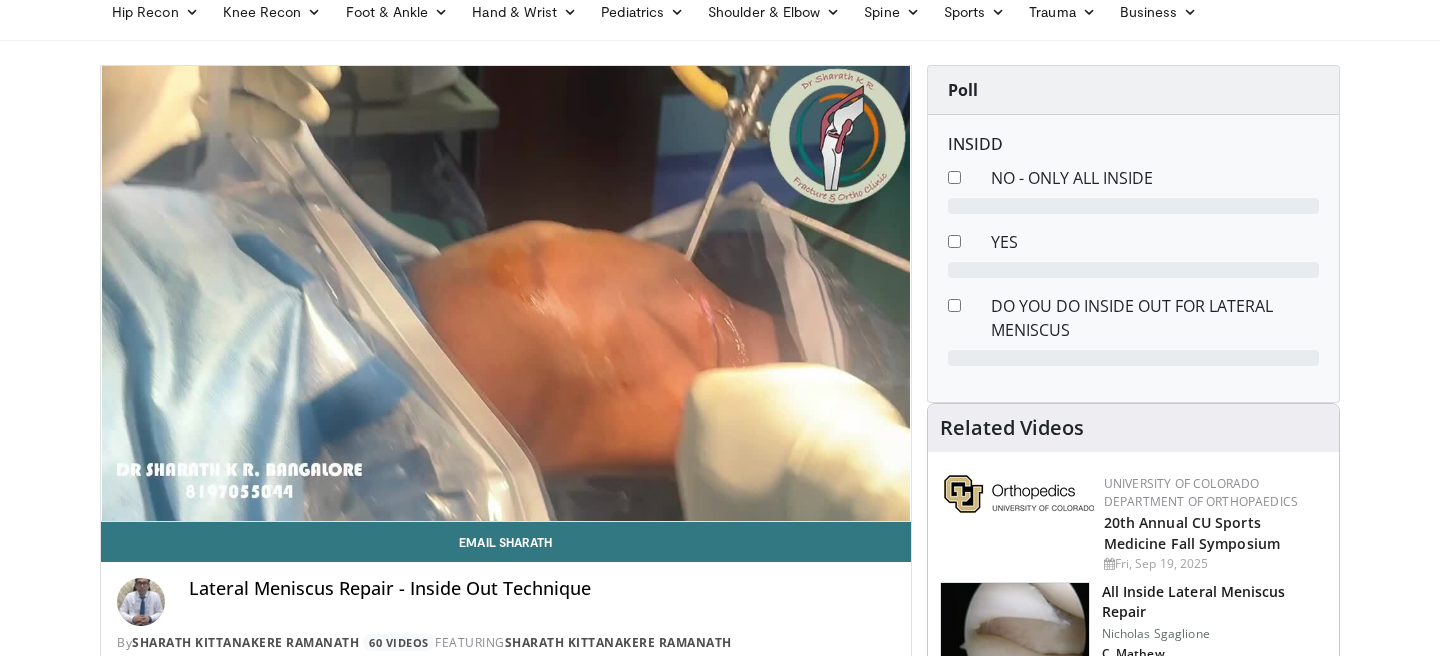 click on "Specialties
Adult & Family Medicine
Allergy, Asthma, Immunology
Anesthesiology
Cardiology
Dental
Dermatology
Endocrinology
Gastroenterology & Hepatology
General Surgery
Hematology & Oncology
Infectious Disease
Nephrology
Neurology
Neurosurgery
Obstetrics & Gynecology
Ophthalmology
Oral Maxillofacial
Orthopaedics
Otolaryngology
Pediatrics
Plastic Surgery
Podiatry
Psychiatry
Pulmonology
Radiation Oncology
Radiology
Rheumatology
Urology" at bounding box center [720, 1636] 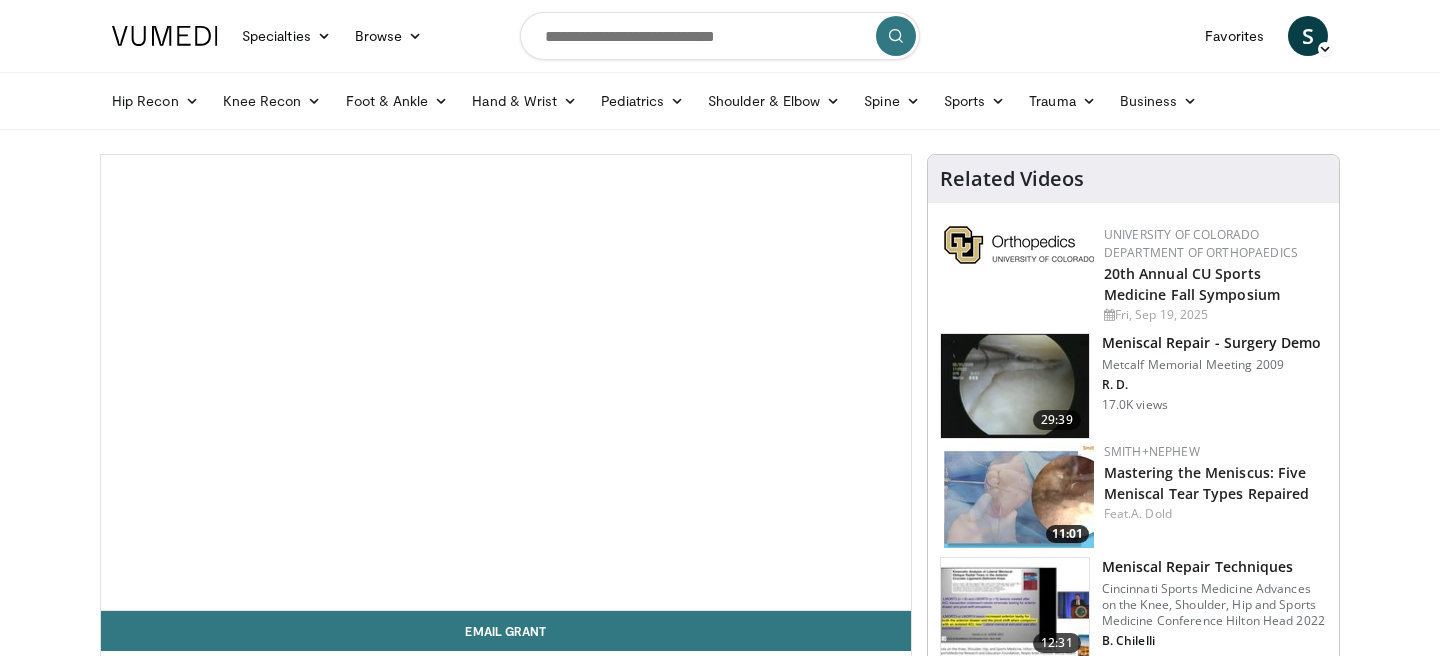 scroll, scrollTop: 0, scrollLeft: 0, axis: both 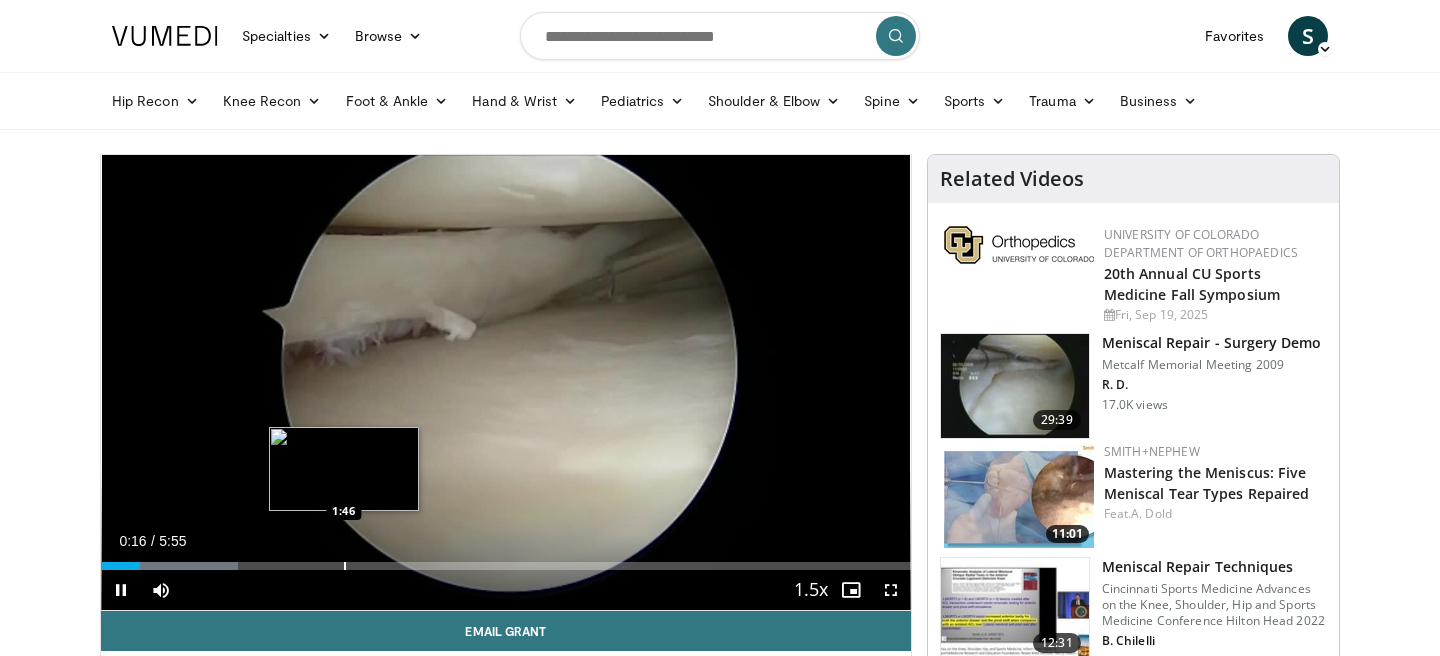 click at bounding box center (345, 566) 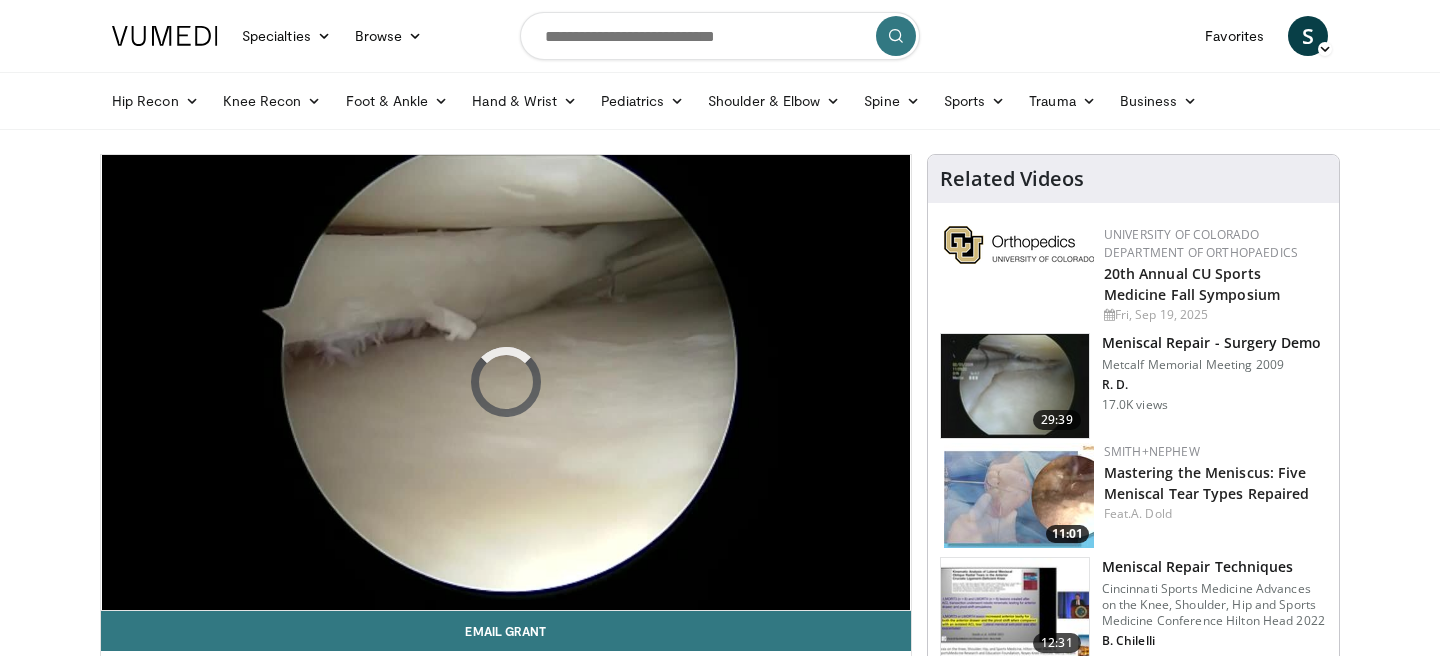 click on "Specialties
Adult & Family Medicine
Allergy, Asthma, Immunology
Anesthesiology
Cardiology
Dental
Dermatology
Endocrinology
Gastroenterology & Hepatology
General Surgery
Hematology & Oncology
Infectious Disease
Nephrology
Neurology
Neurosurgery
Obstetrics & Gynecology
Ophthalmology
Oral Maxillofacial
Orthopaedics
Otolaryngology
Pediatrics
Plastic Surgery
Podiatry
Psychiatry
Pulmonology
Radiation Oncology
Radiology
Rheumatology
Urology" at bounding box center [720, 1558] 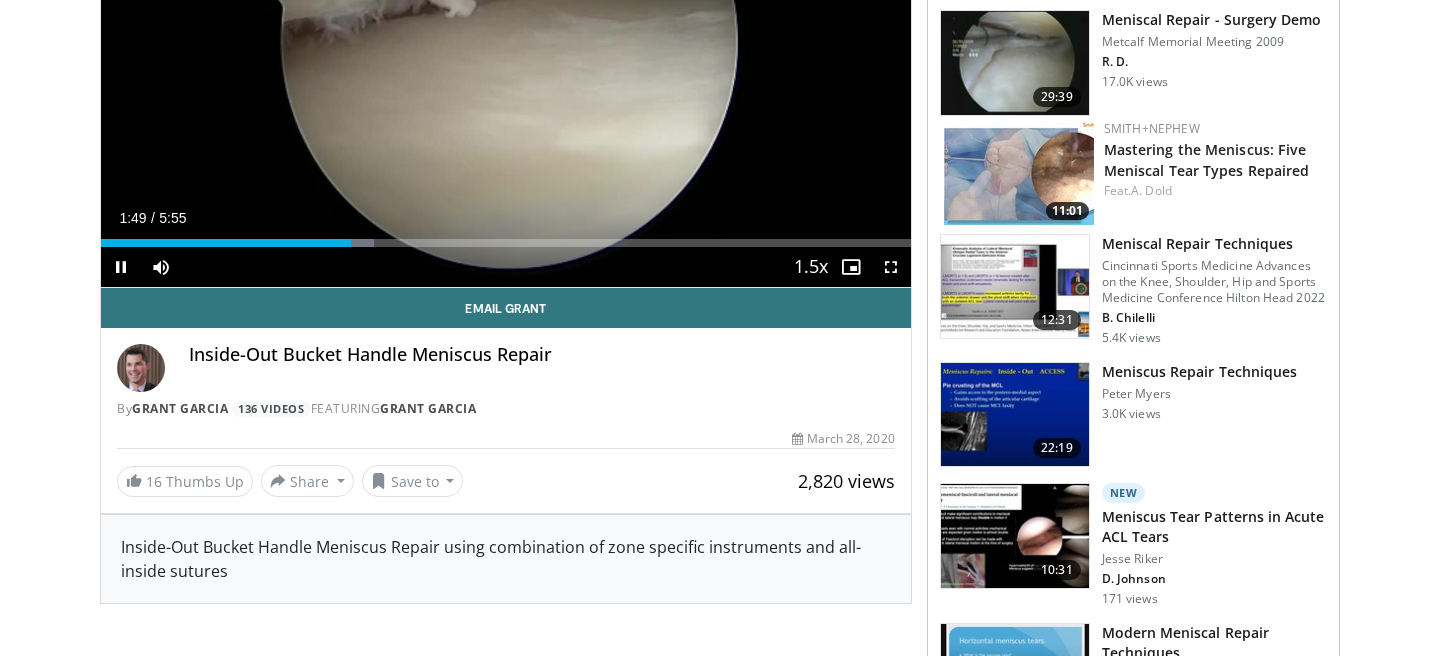 scroll, scrollTop: 0, scrollLeft: 0, axis: both 